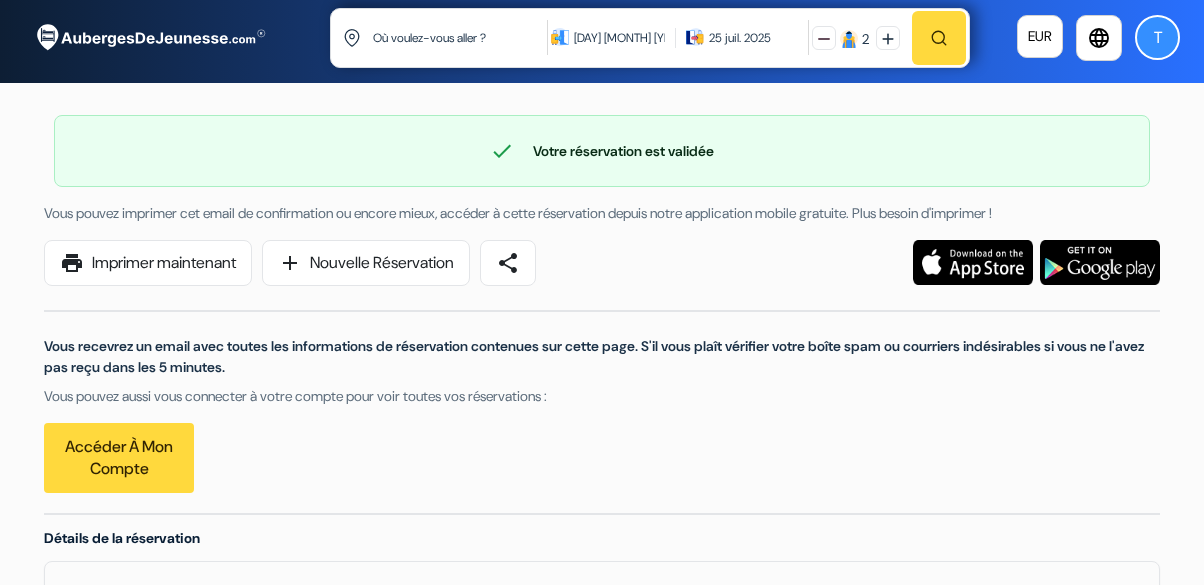 scroll, scrollTop: 0, scrollLeft: 0, axis: both 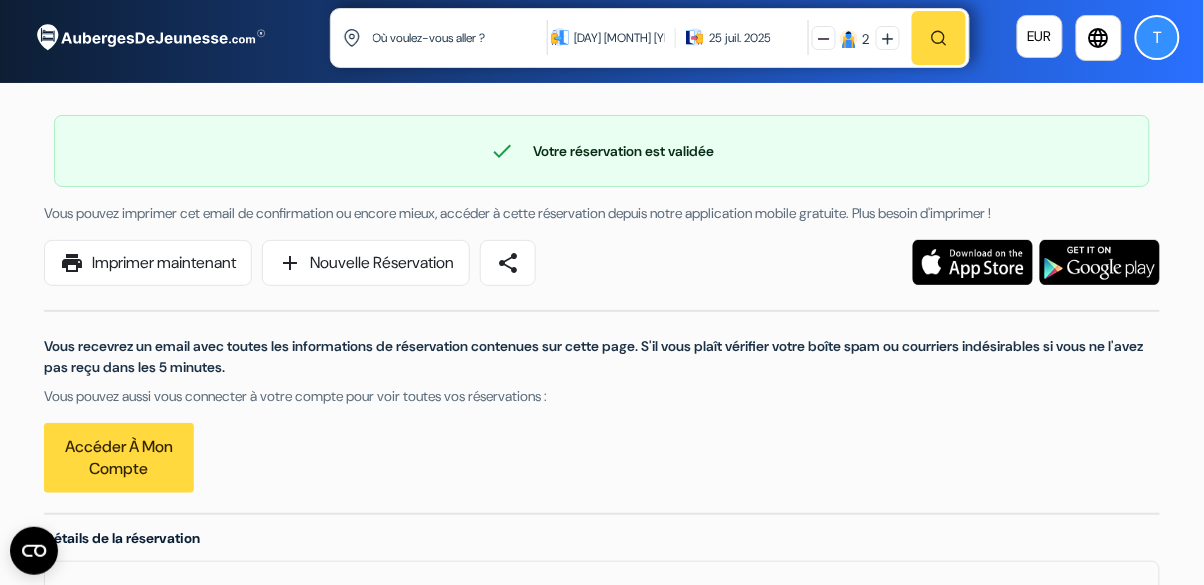 click on "Où voulez-vous aller ?" at bounding box center [461, 37] 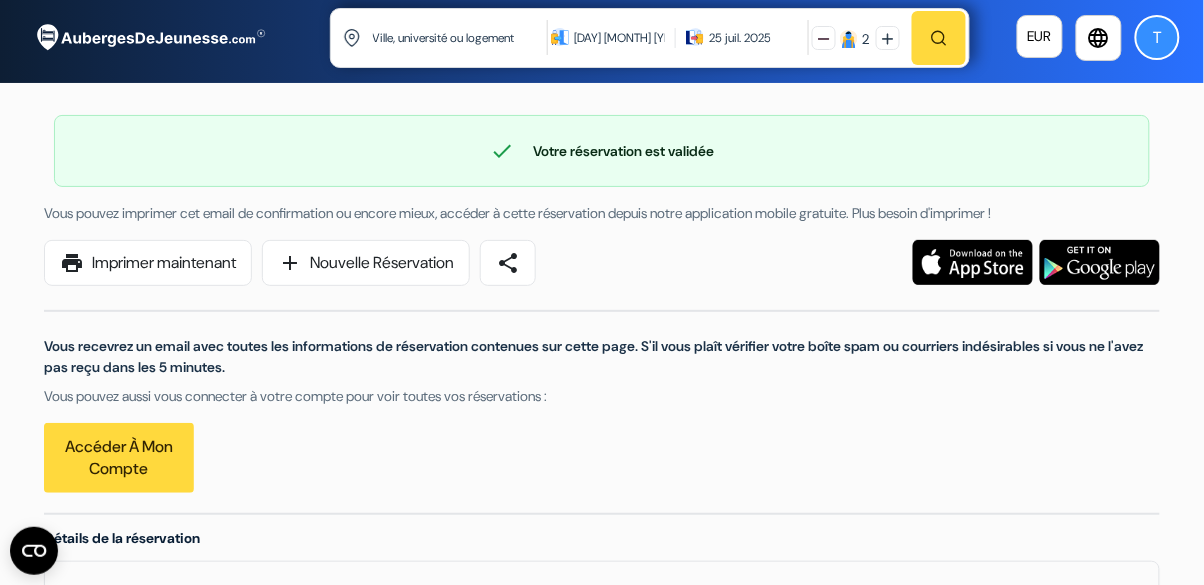 click at bounding box center [461, 37] 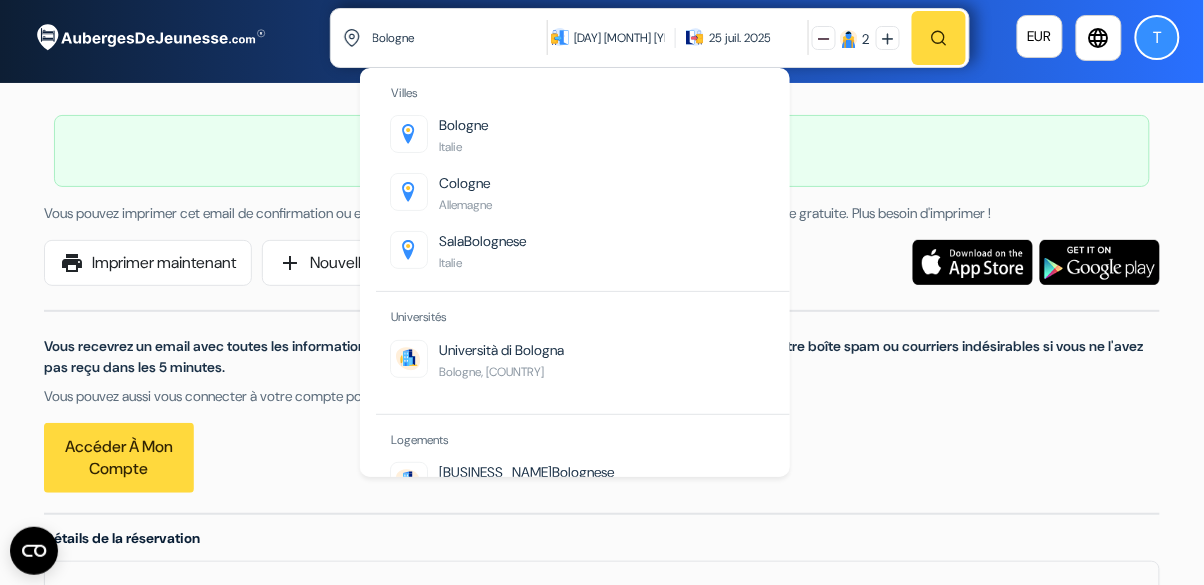 click on "Bologne   Italie" at bounding box center [590, 144] 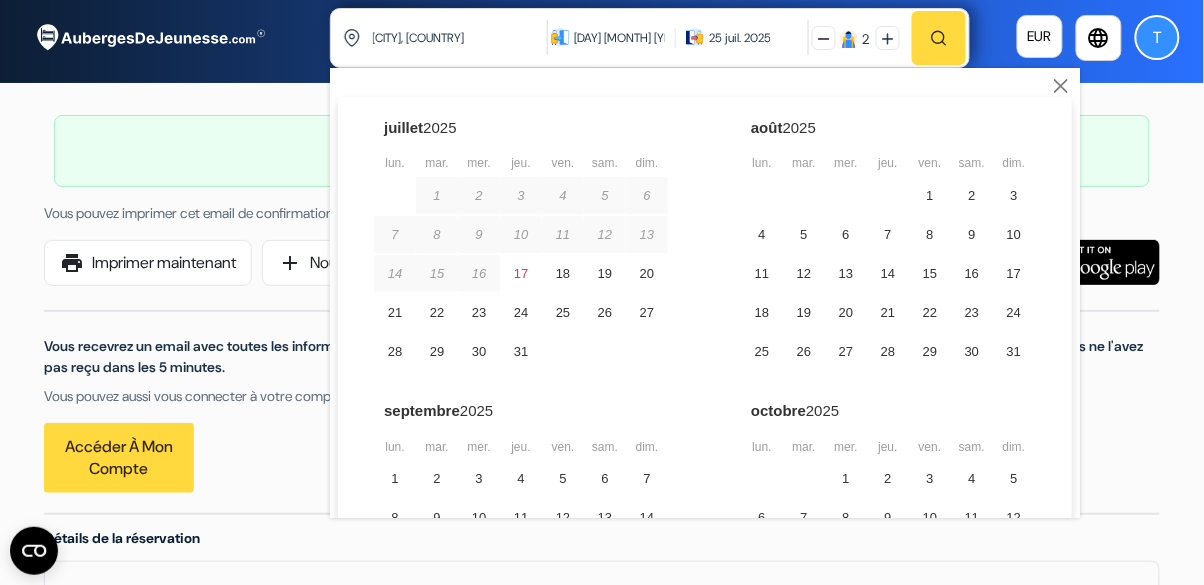click on "7" at bounding box center [888, 234] 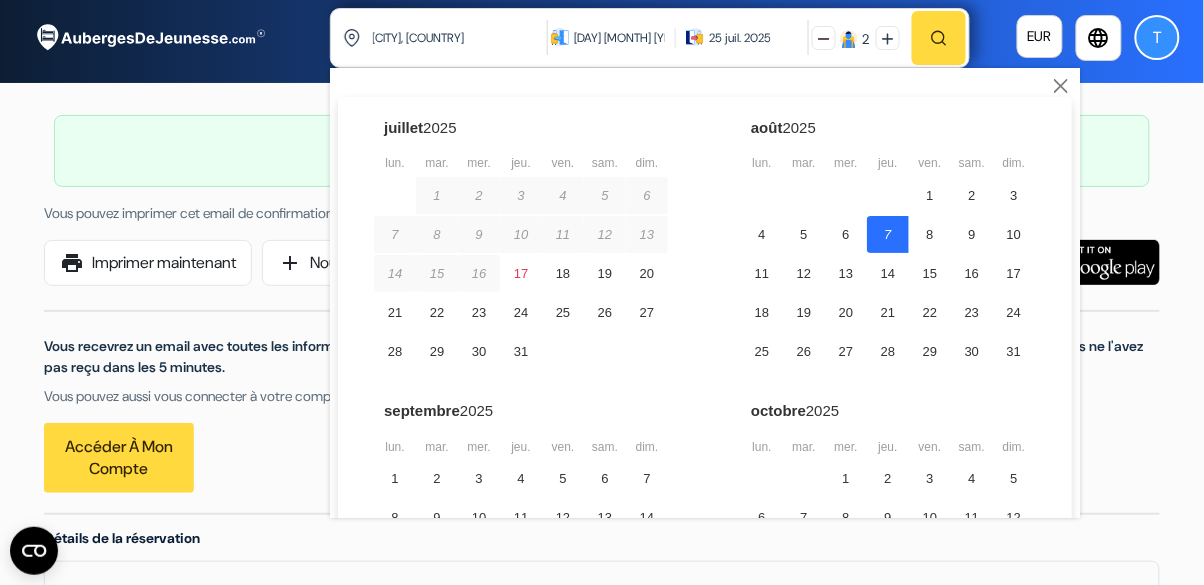click on "8" at bounding box center [930, 234] 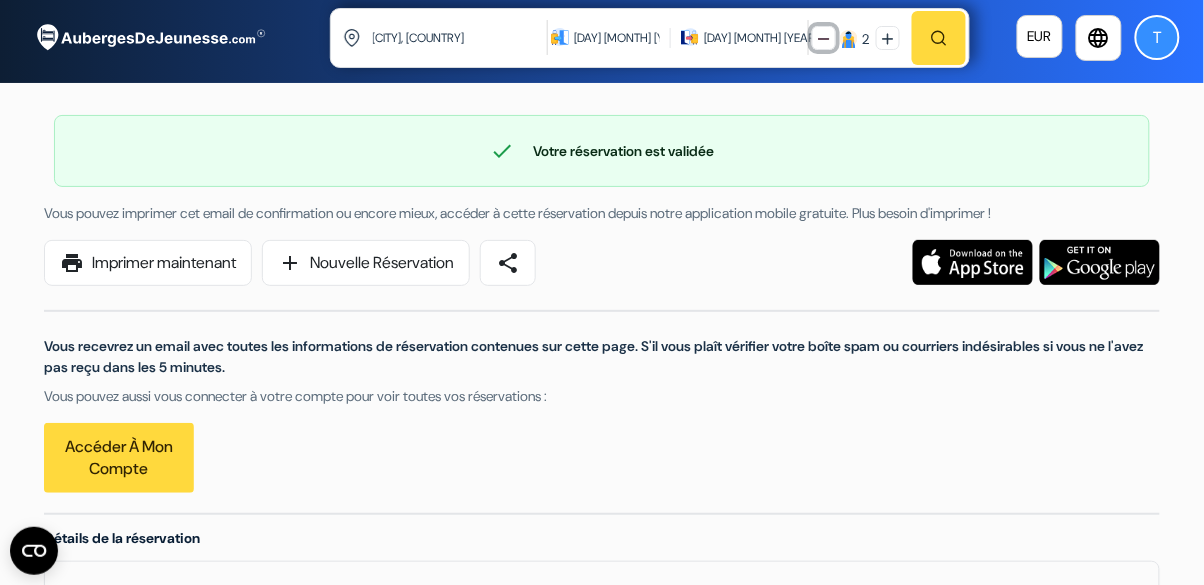 click at bounding box center [824, 39] 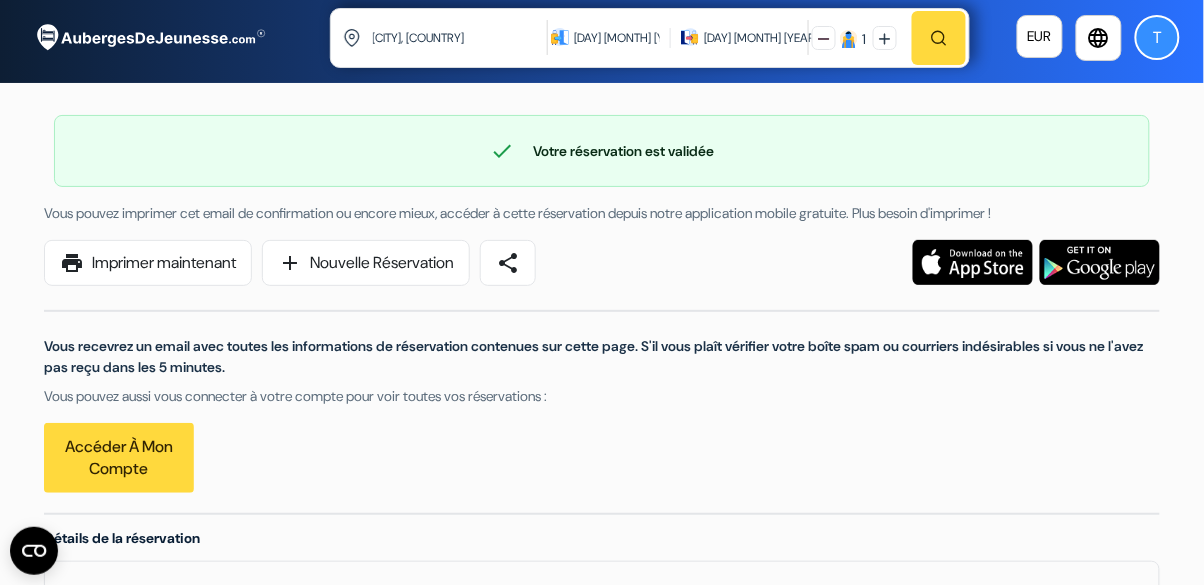click at bounding box center (939, 38) 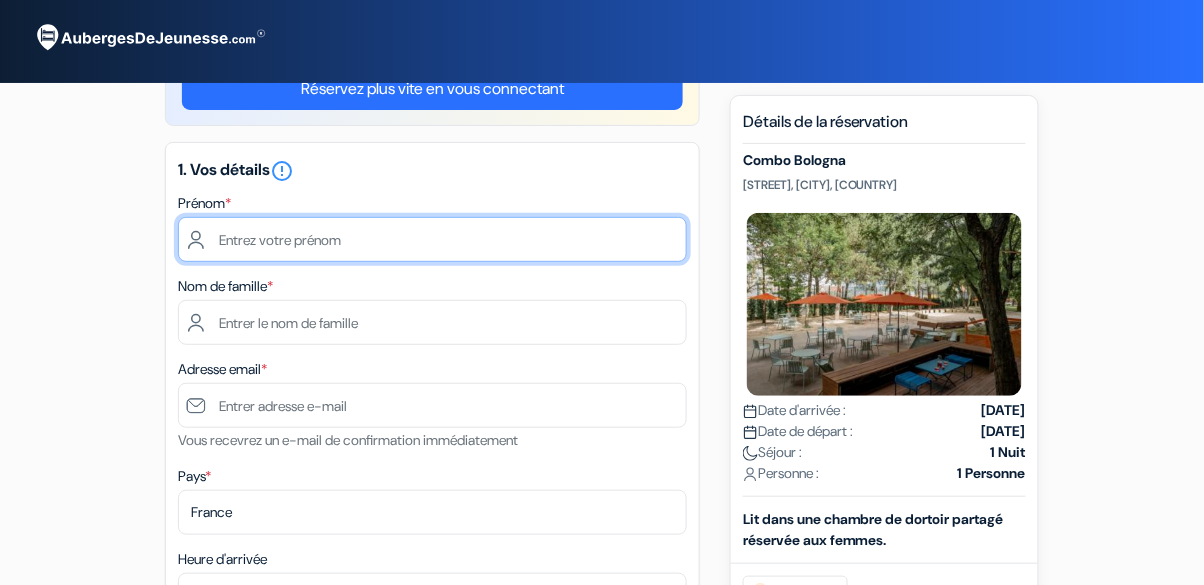 click at bounding box center [432, 239] 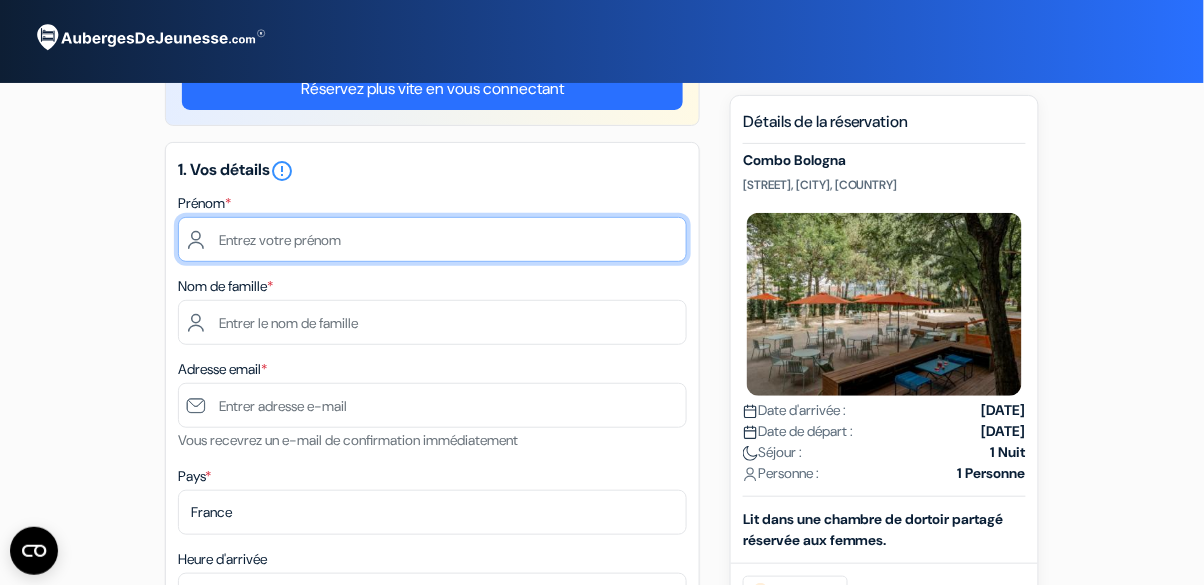 type on "tiphaine" 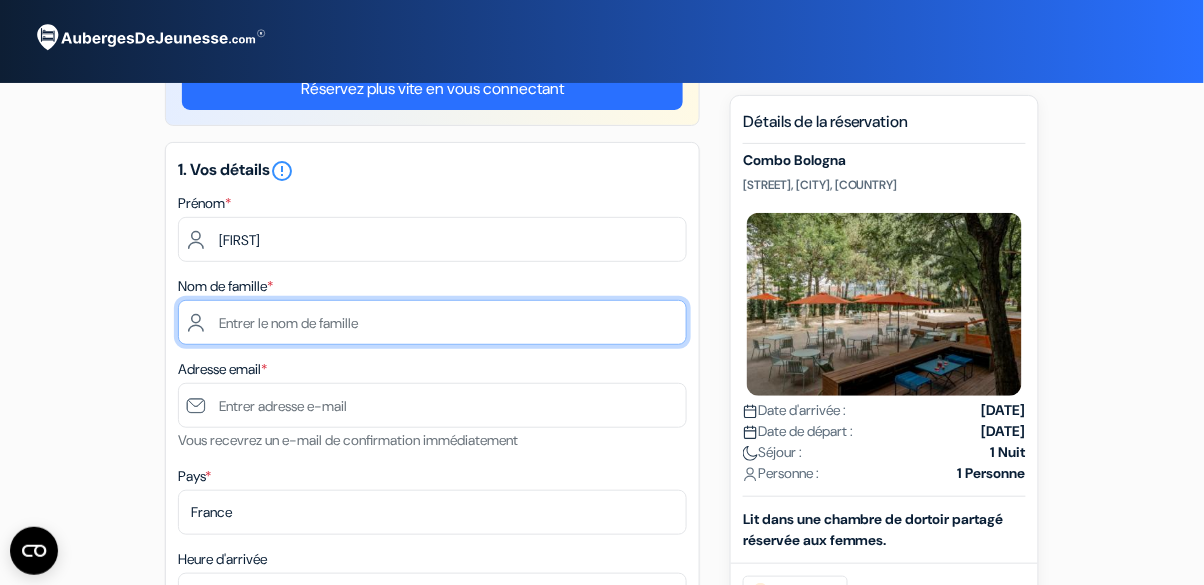 click at bounding box center [432, 322] 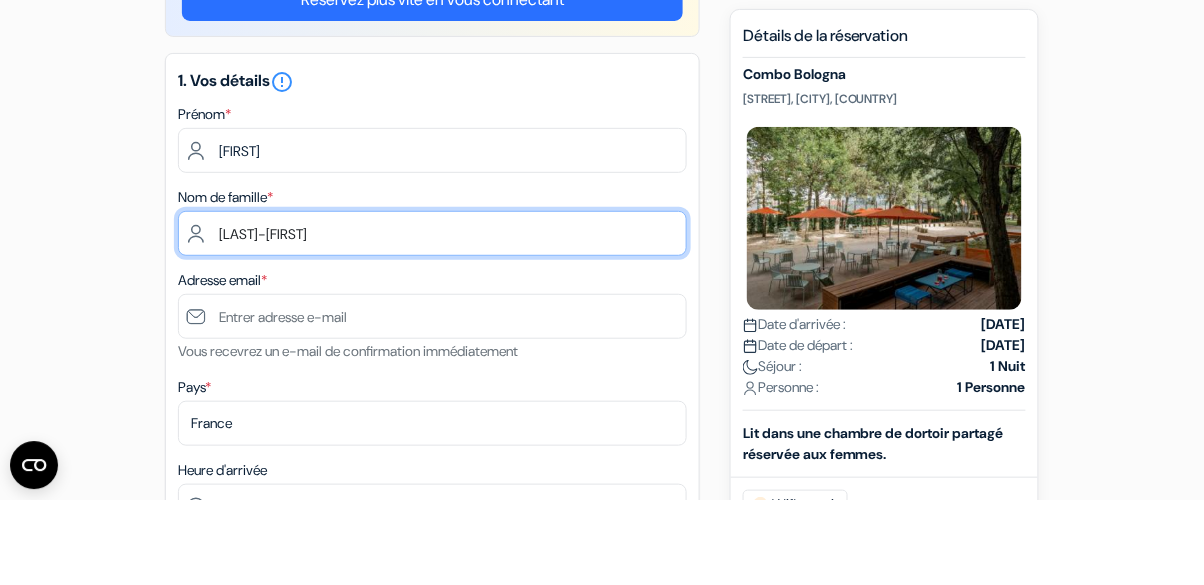 type on "Lance-Perlick" 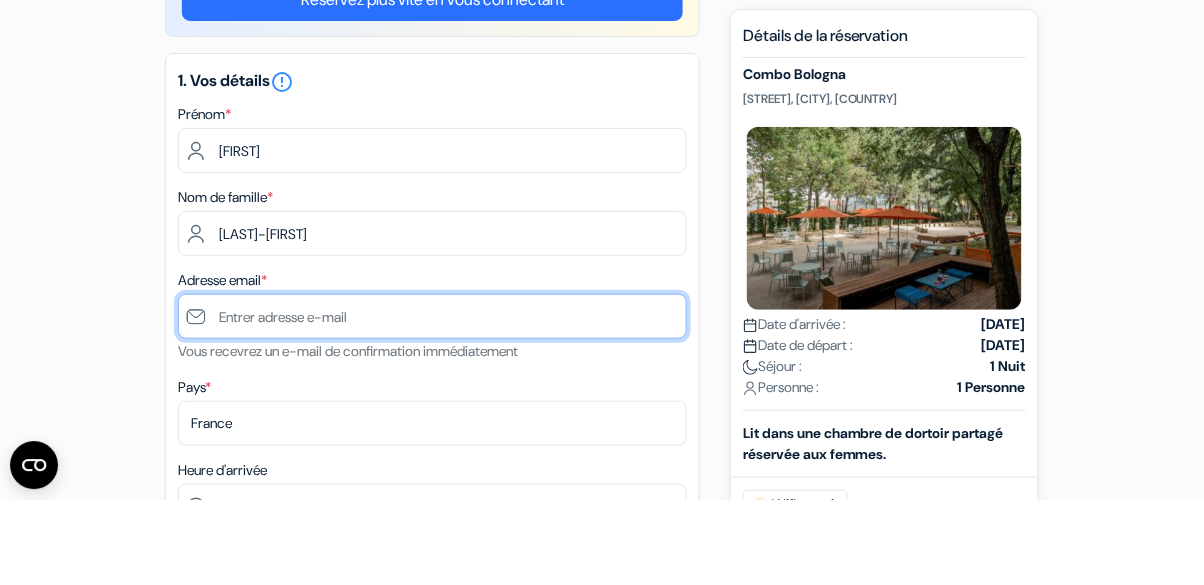 click at bounding box center (432, 402) 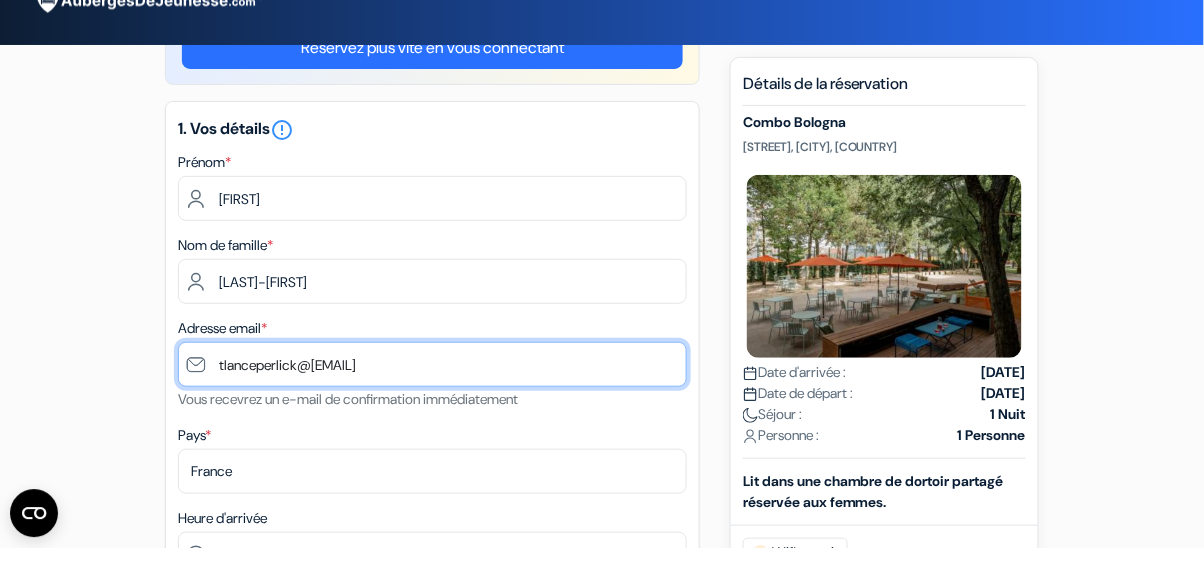 type on "[EMAIL]" 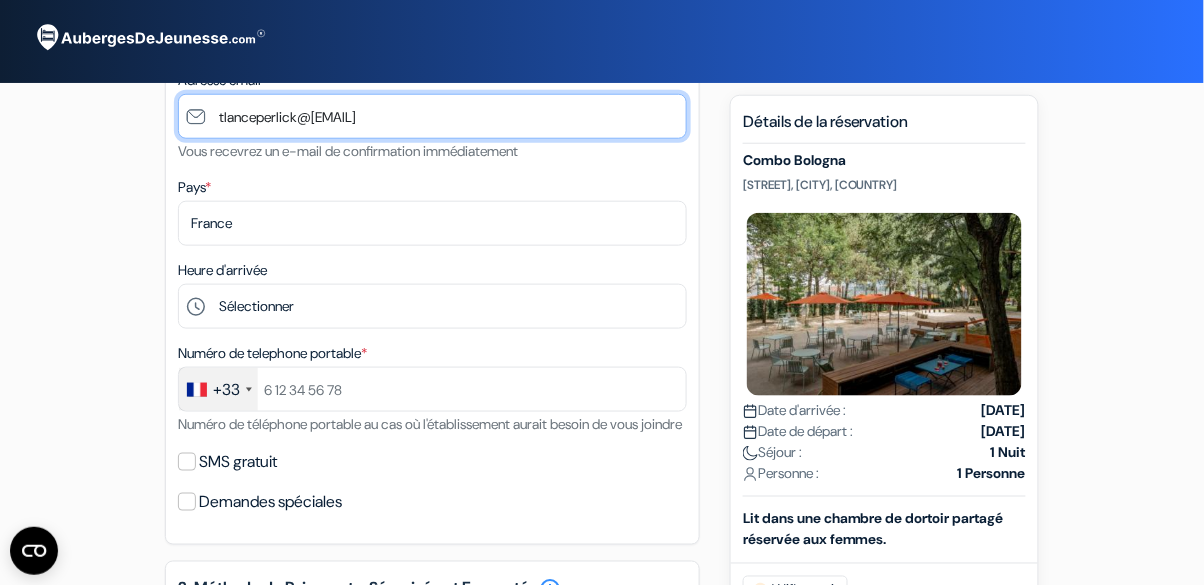 scroll, scrollTop: 348, scrollLeft: 0, axis: vertical 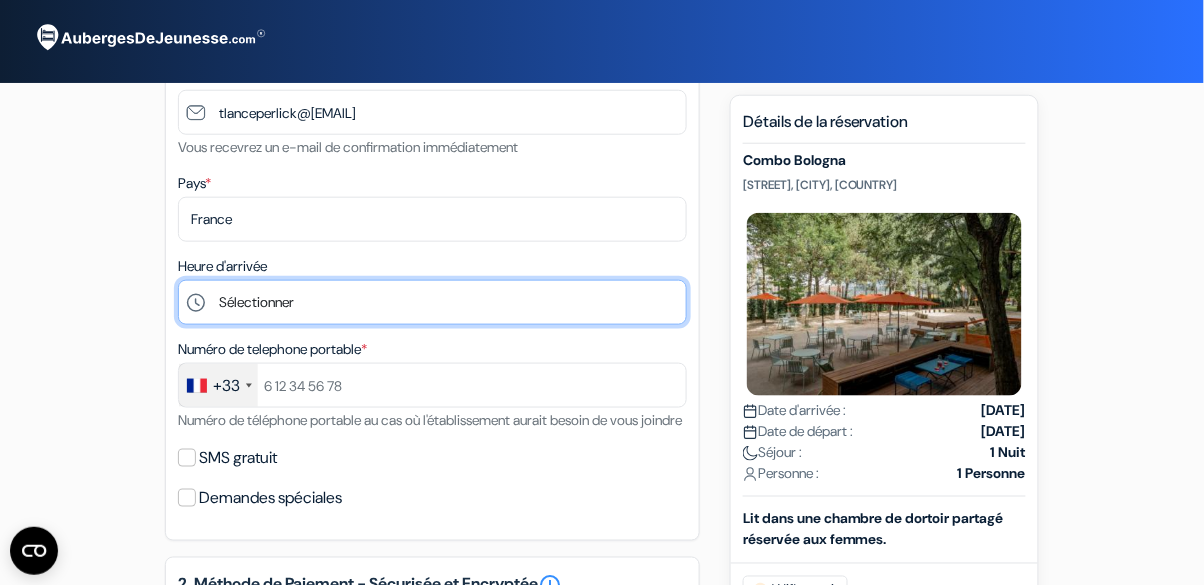 click on "Sélectionner
1:00
2:00
3:00
4:00
5:00
6:00
7:00
8:00
9:00
10:00
11:00
12:00
13:00
14:00 15:00 16:00 17:00 18:00 19:00 20:00" at bounding box center (432, 302) 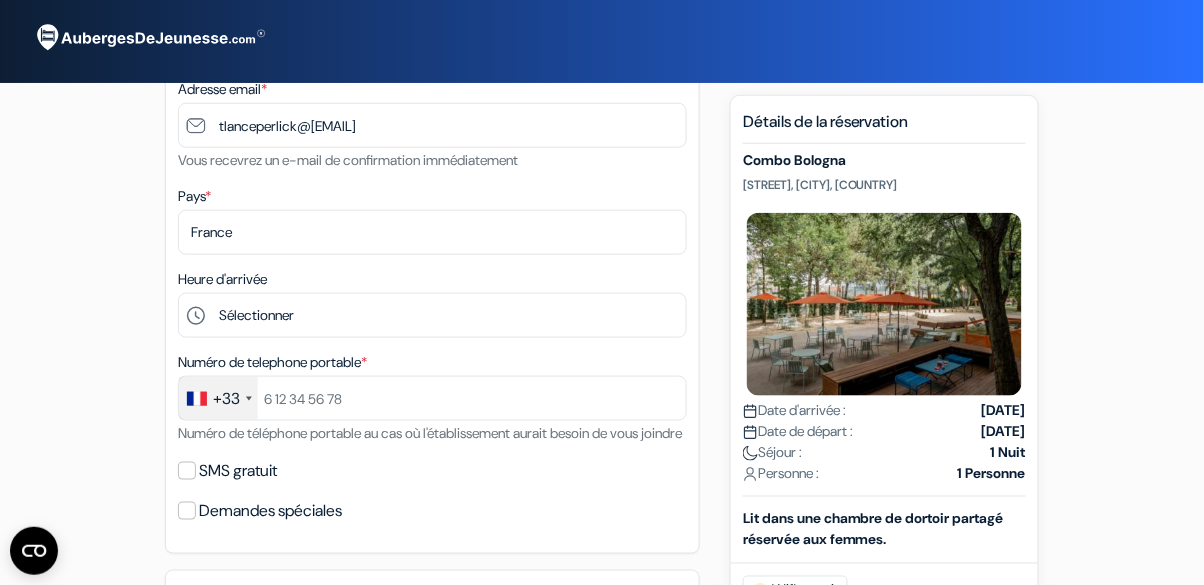 scroll, scrollTop: 341, scrollLeft: 0, axis: vertical 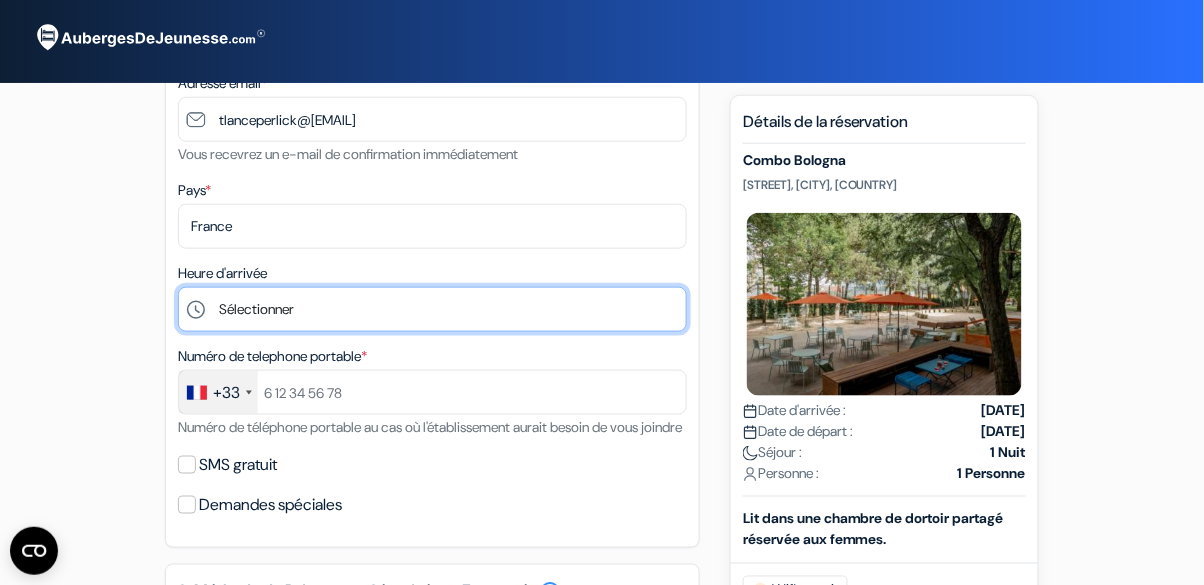 click on "Sélectionner
1:00
2:00
3:00
4:00
5:00
6:00
7:00
8:00
9:00
10:00
11:00
12:00
13:00
14:00 15:00 16:00 17:00 18:00 19:00 20:00" at bounding box center [432, 309] 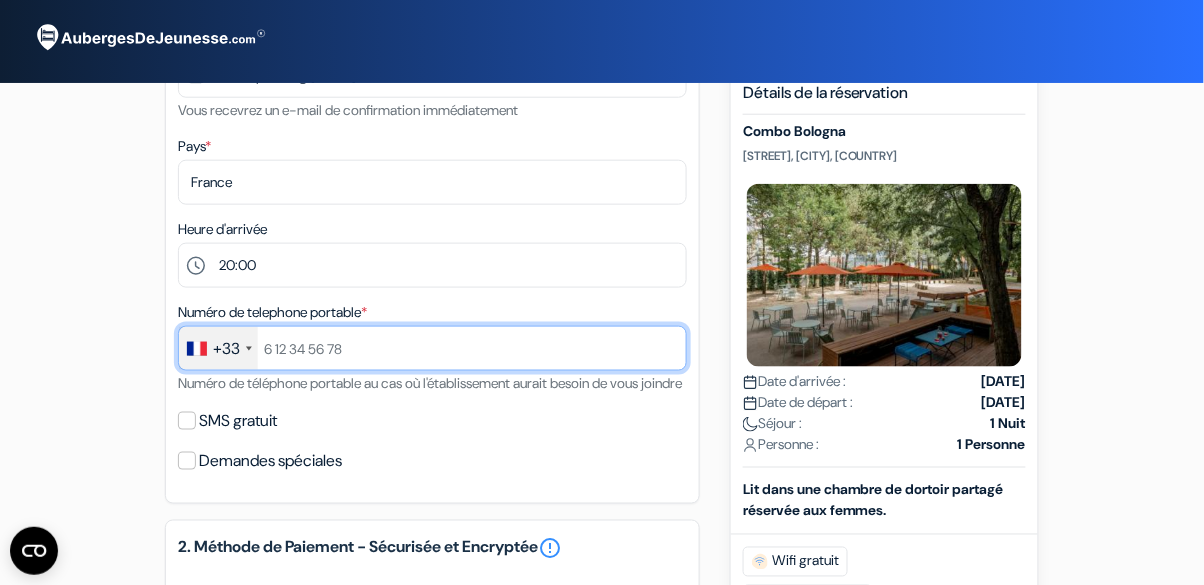 click at bounding box center (432, 348) 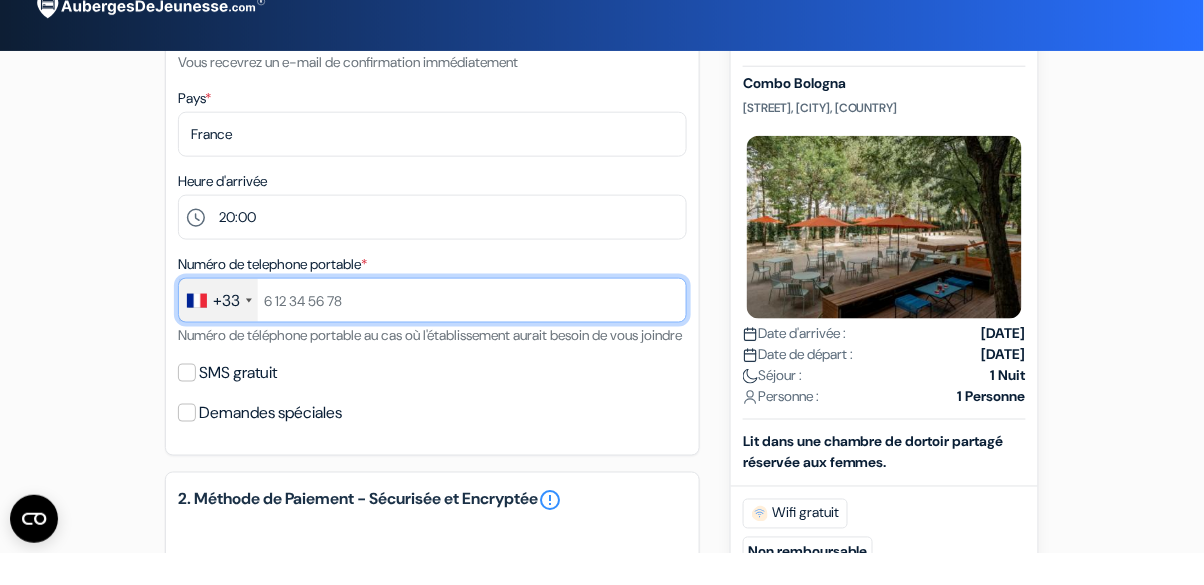 scroll, scrollTop: 433, scrollLeft: 0, axis: vertical 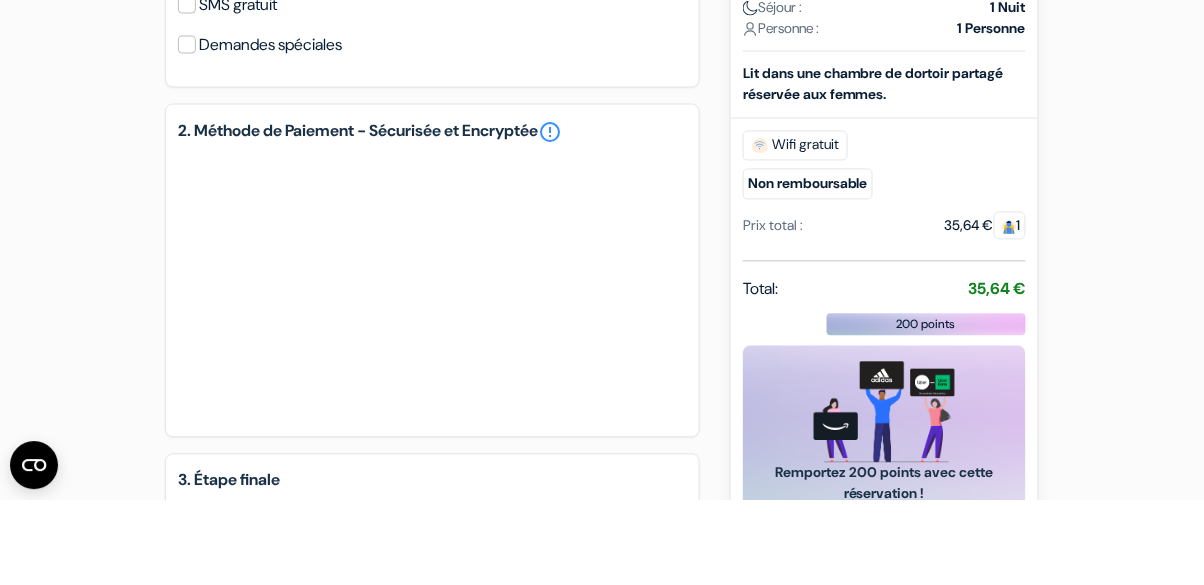 type on "695726733" 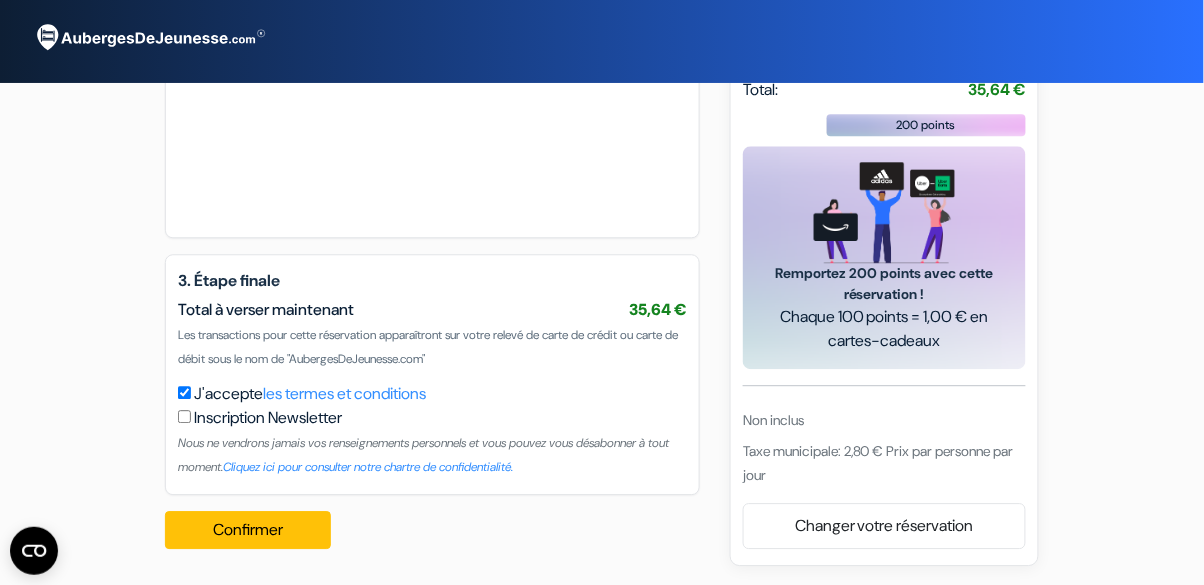 scroll, scrollTop: 1020, scrollLeft: 0, axis: vertical 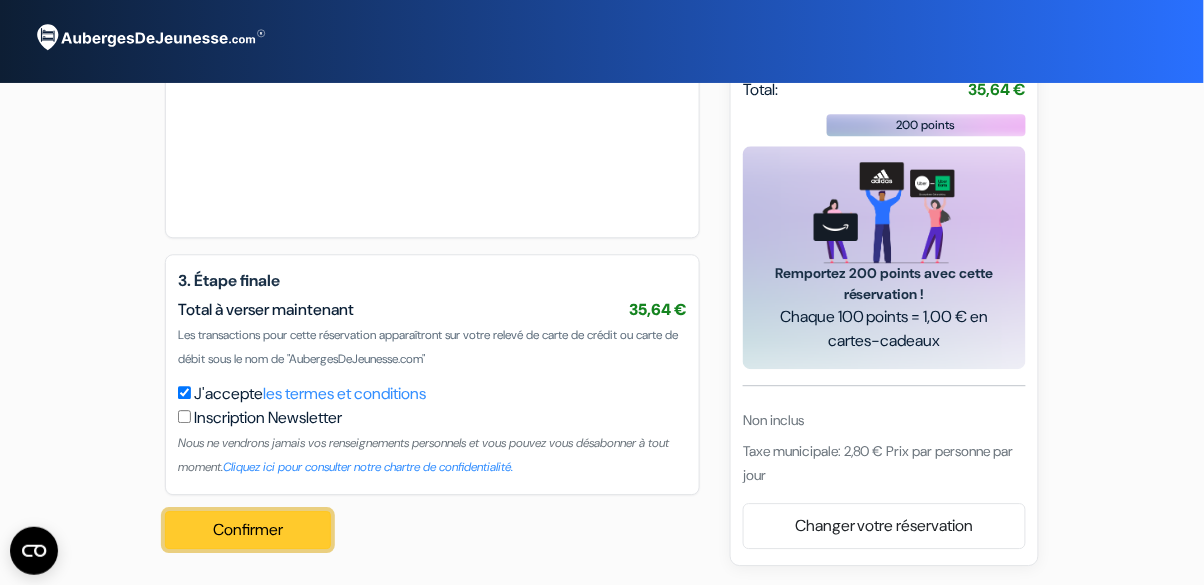 click on "Confirmer
Loading..." at bounding box center (248, 530) 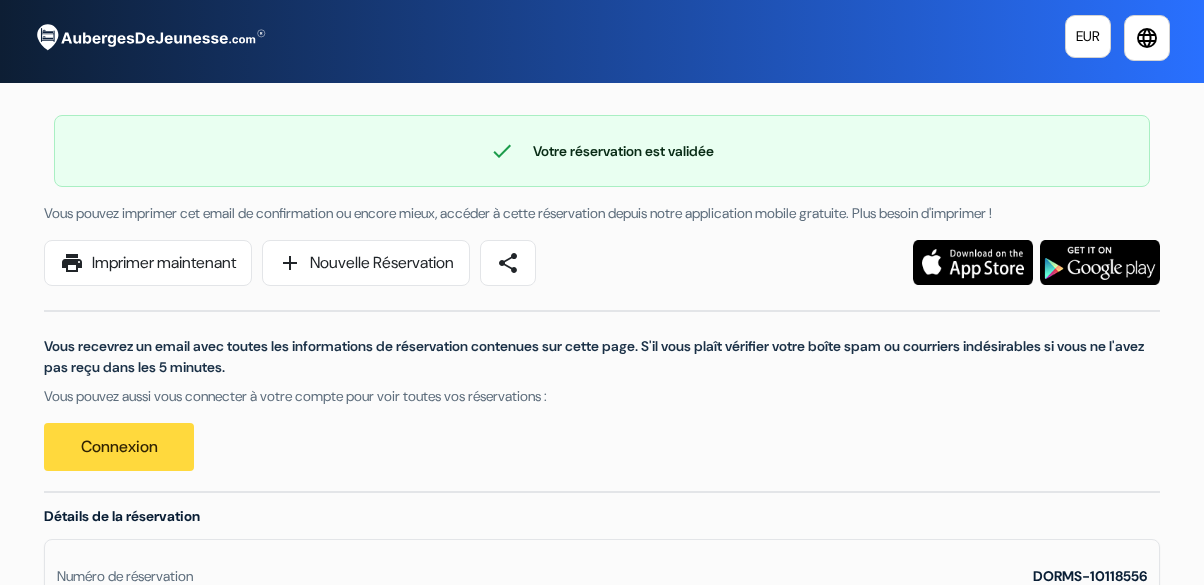 scroll, scrollTop: 0, scrollLeft: 0, axis: both 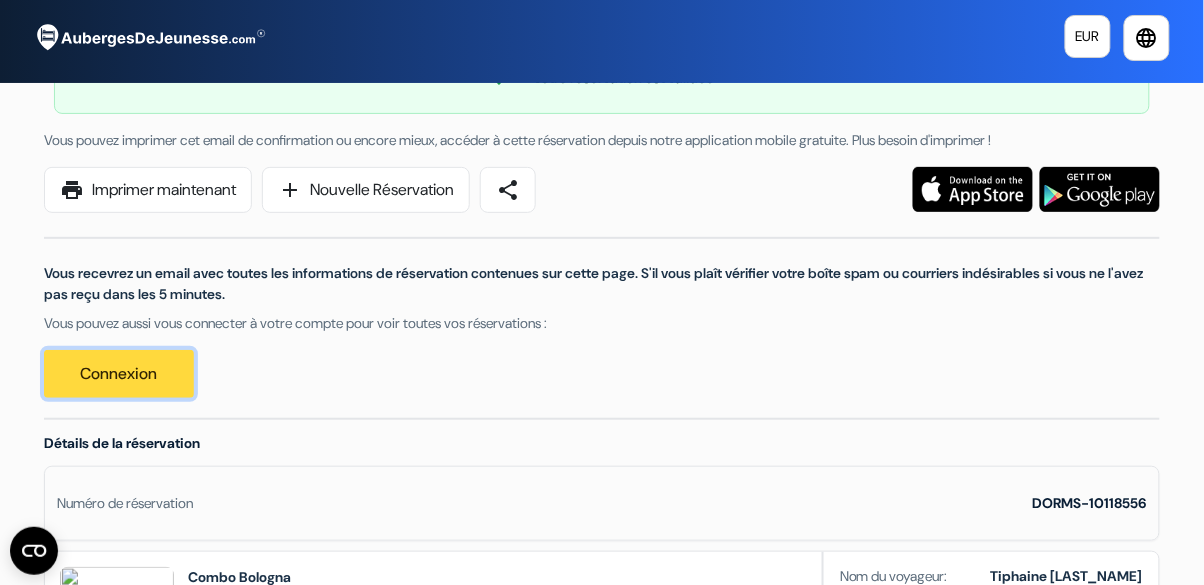 click on "Connexion" at bounding box center [119, 374] 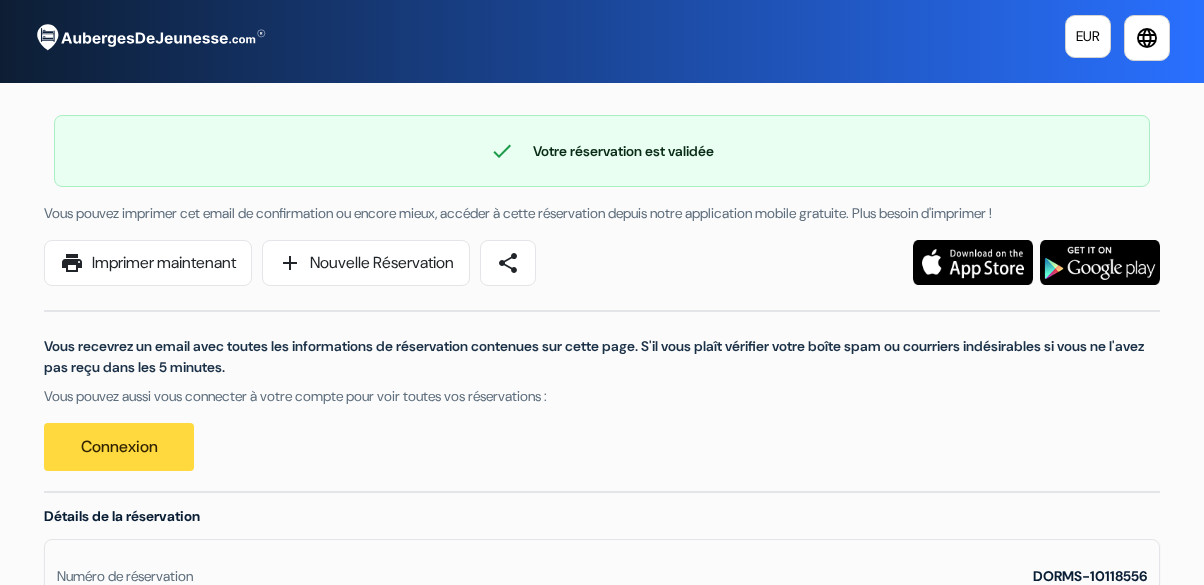 scroll, scrollTop: 48, scrollLeft: 0, axis: vertical 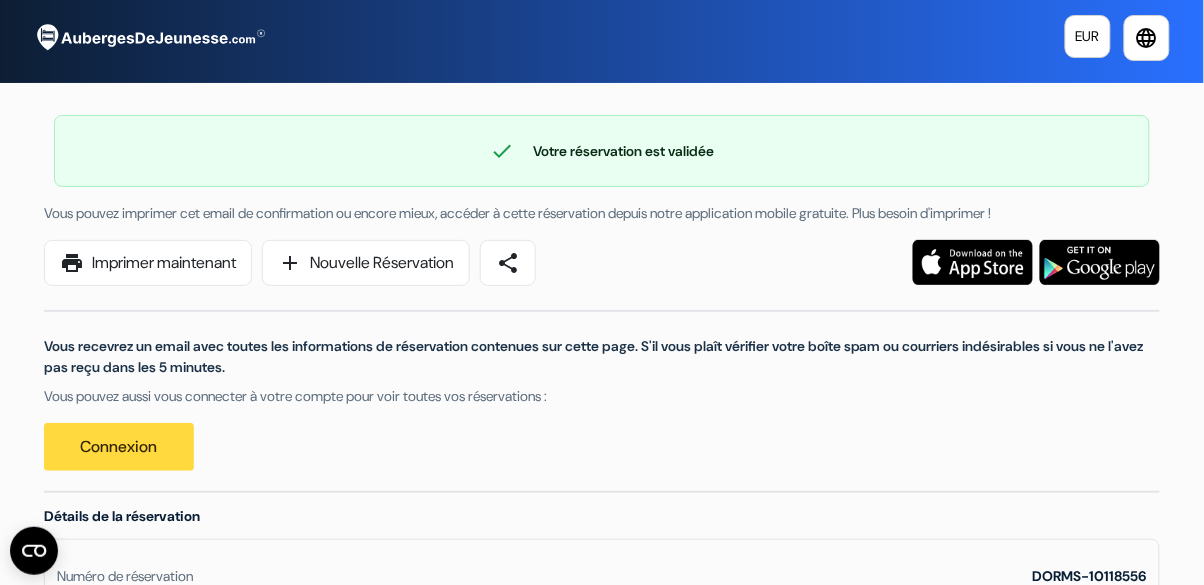 click on "Vous recevrez un email avec toutes les informations de réservation contenues sur cette page. S'il vous plaît vérifier votre boîte spam ou courriers indésirables si vous ne l'avez pas reçu dans les 5 minutes.
Vous pouvez aussi vous connecter à votre compte pour voir toutes vos réservations :
Connexion" at bounding box center [602, 378] 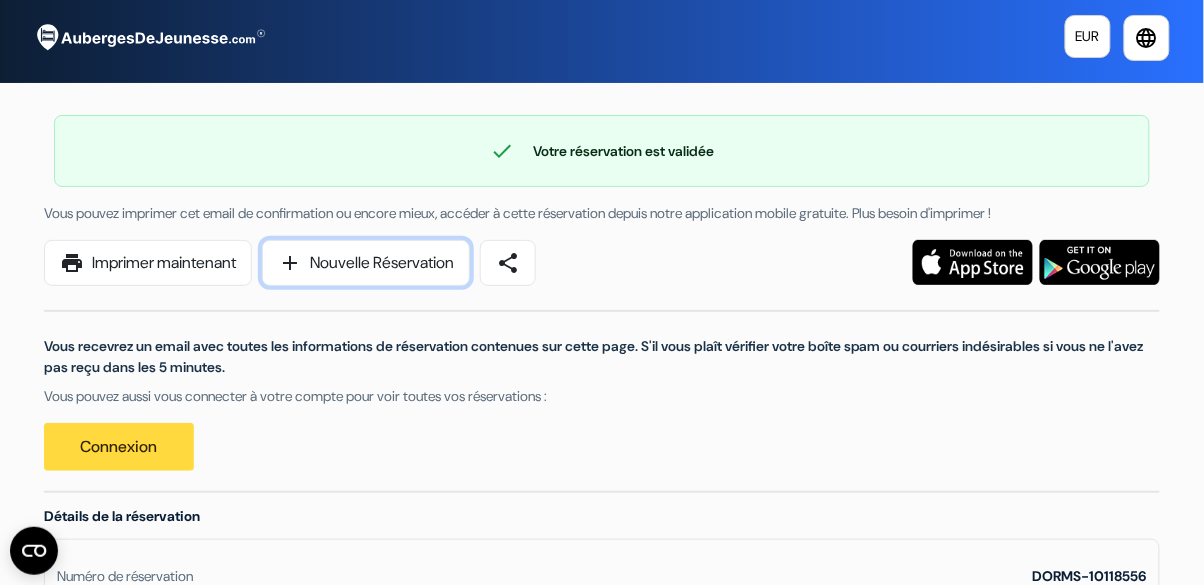 click on "add Nouvelle Réservation" at bounding box center [366, 263] 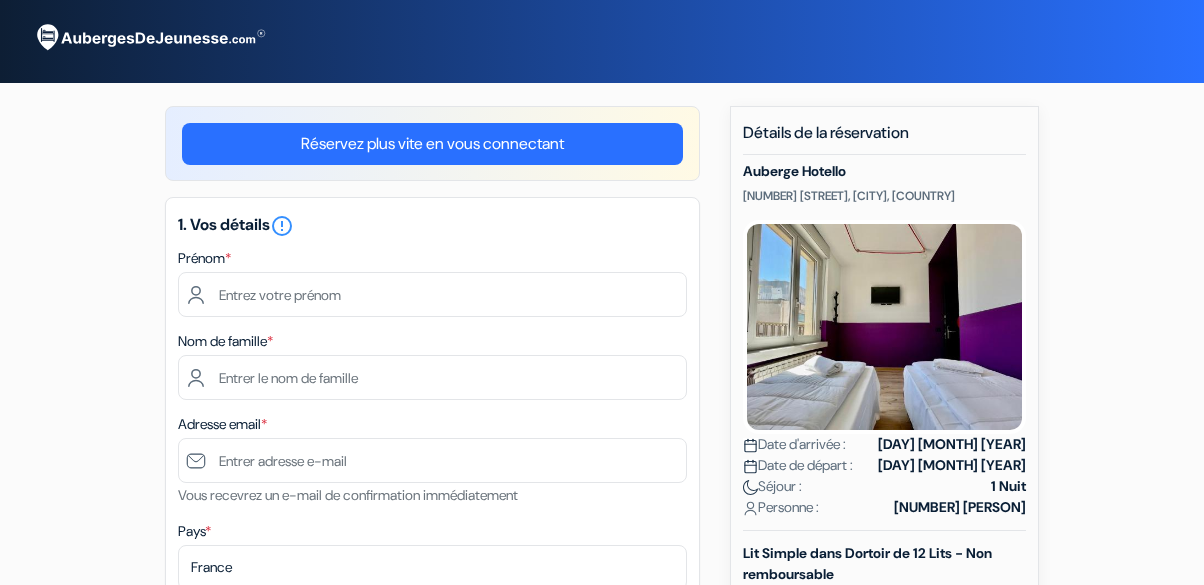 scroll, scrollTop: 0, scrollLeft: 0, axis: both 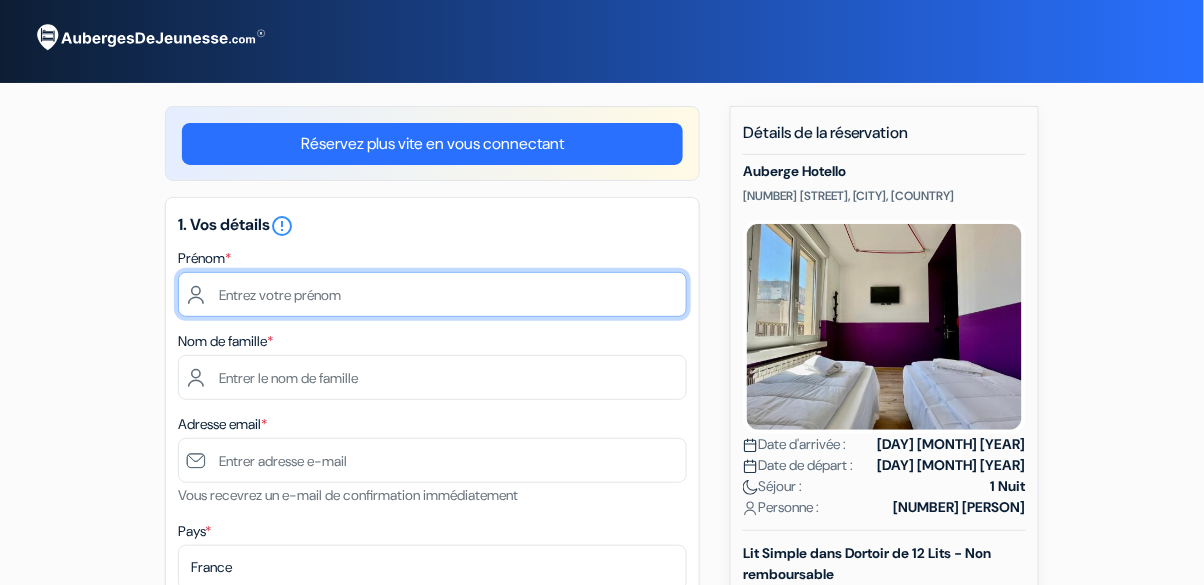 click at bounding box center (432, 294) 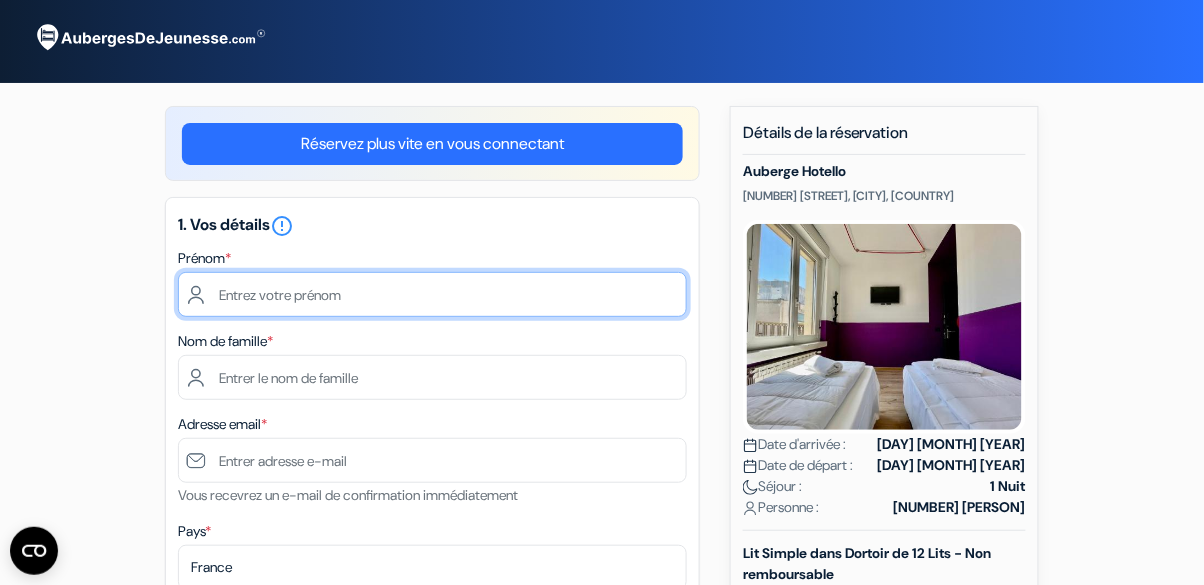 type on "[FIRST]" 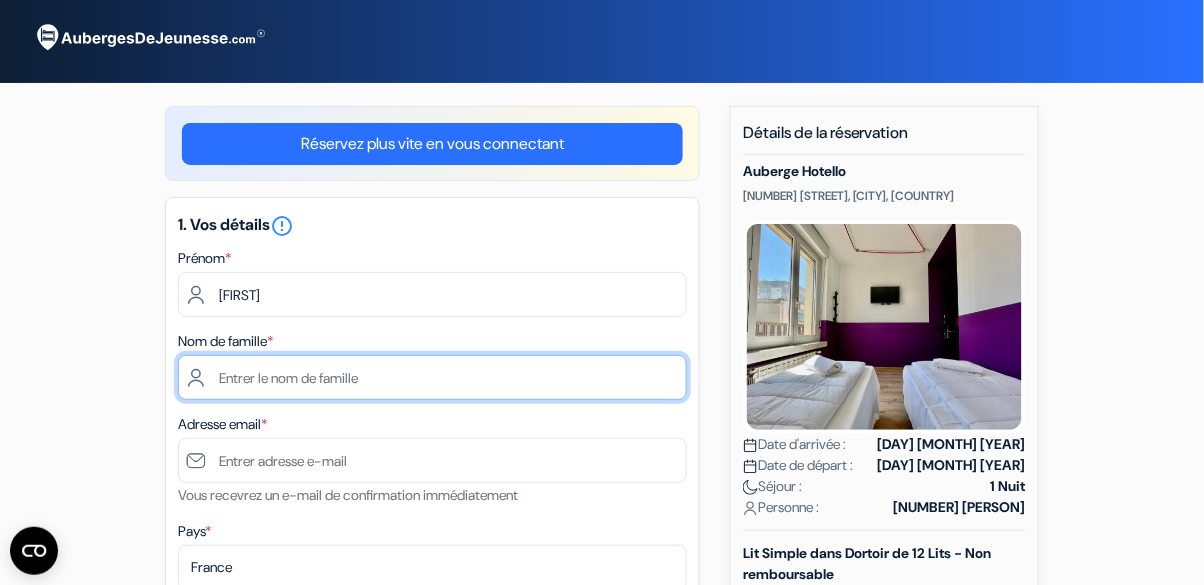 click at bounding box center [432, 377] 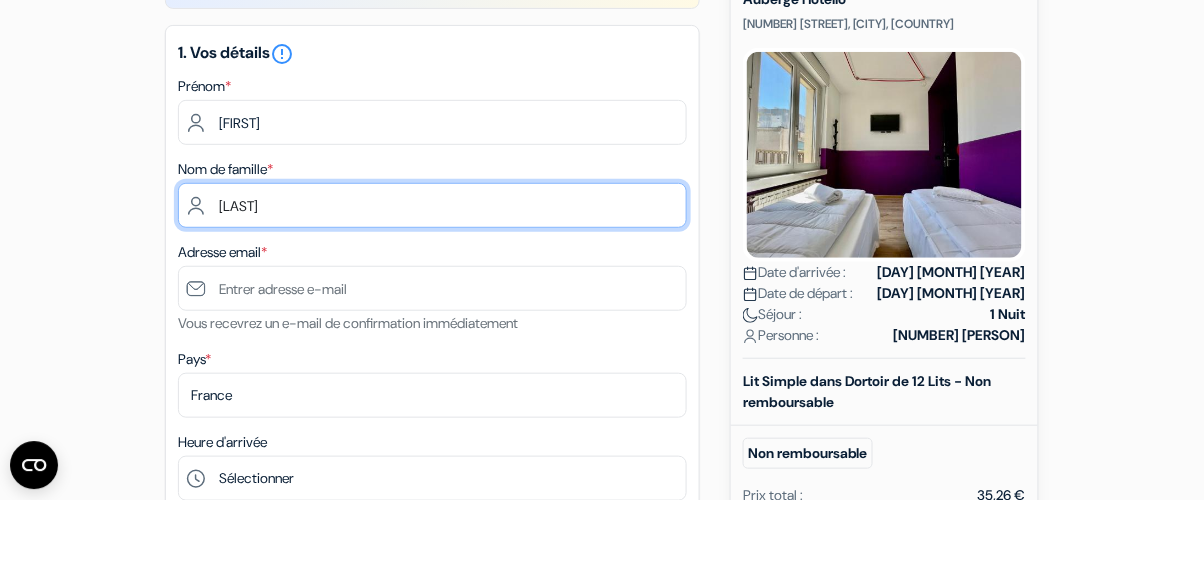 type on "Lance-Perlick" 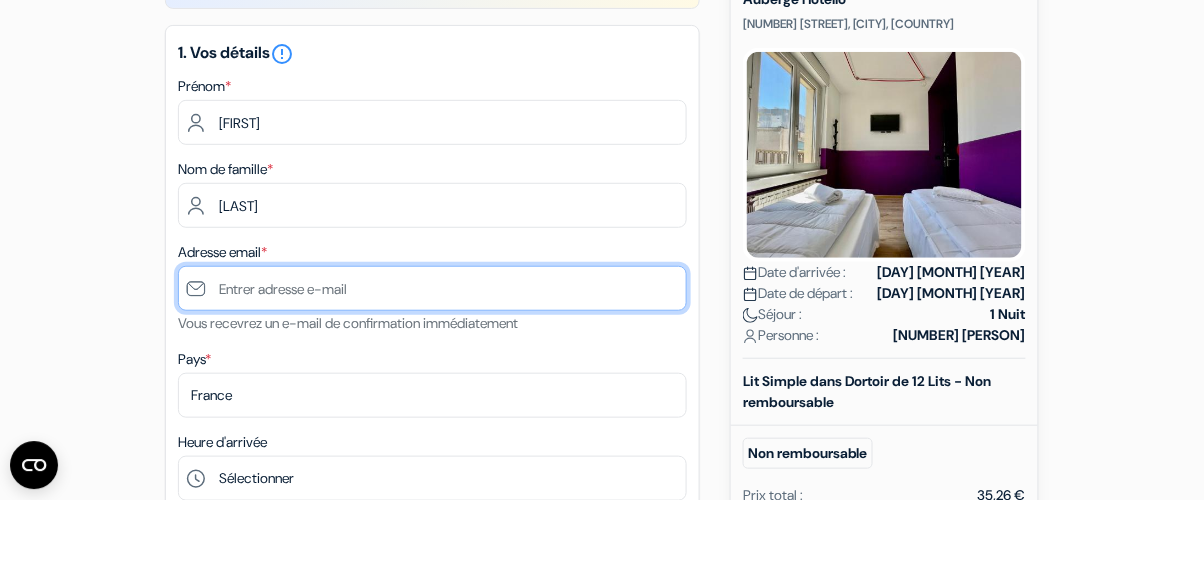click at bounding box center (432, 374) 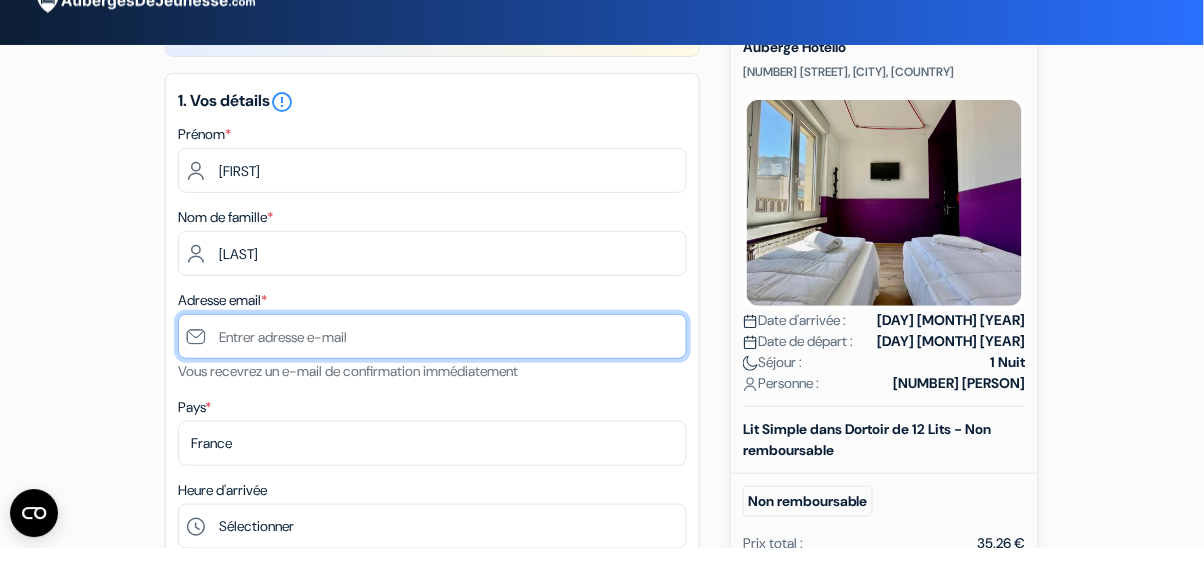 type on "[EMAIL]" 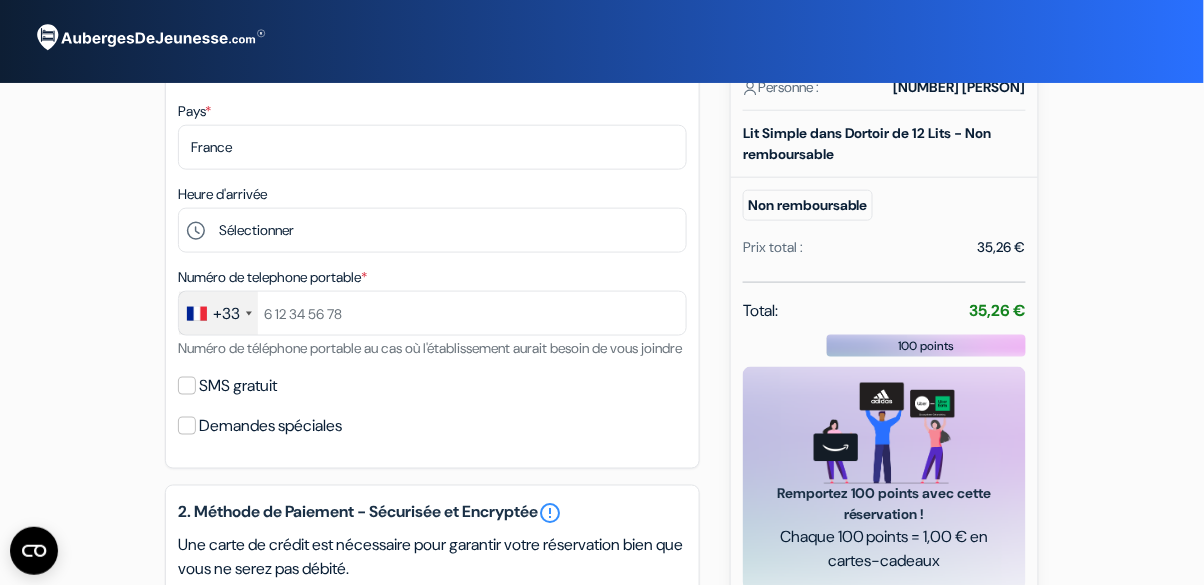 scroll, scrollTop: 426, scrollLeft: 0, axis: vertical 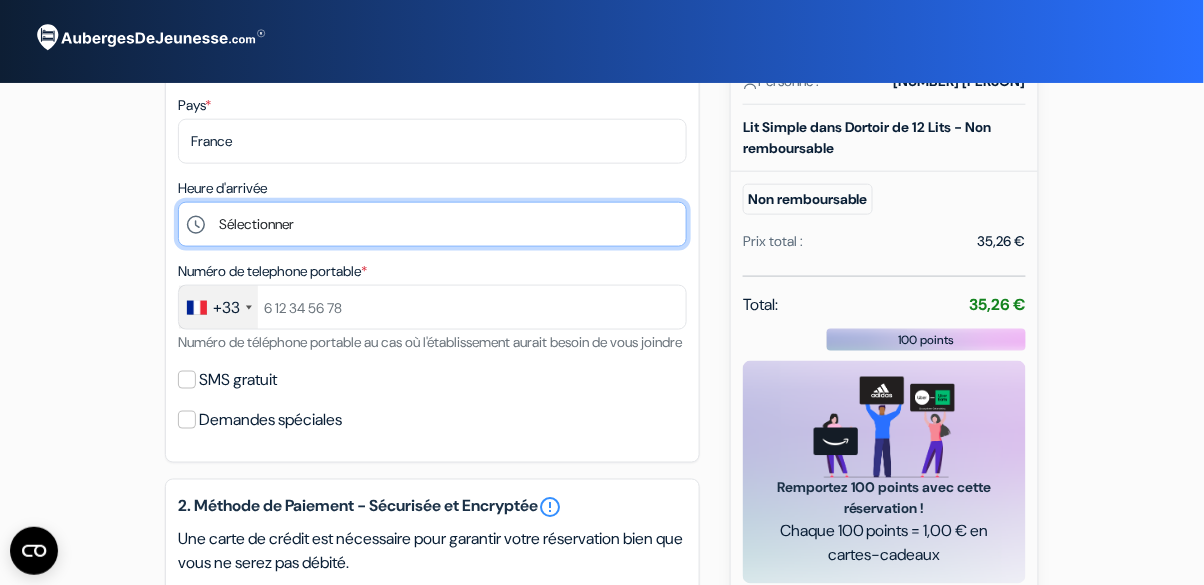 click on "Sélectionner
15:00
16:00
17:00
18:00
19:00
20:00
21:00
22:00
23:00
0:00" at bounding box center [432, 224] 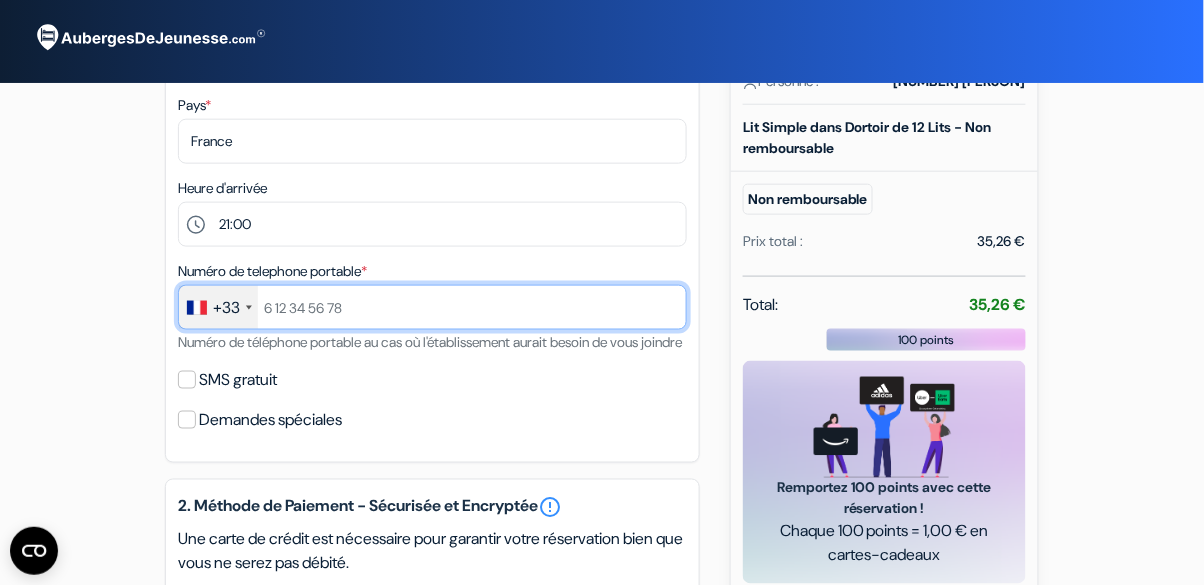 click at bounding box center (432, 307) 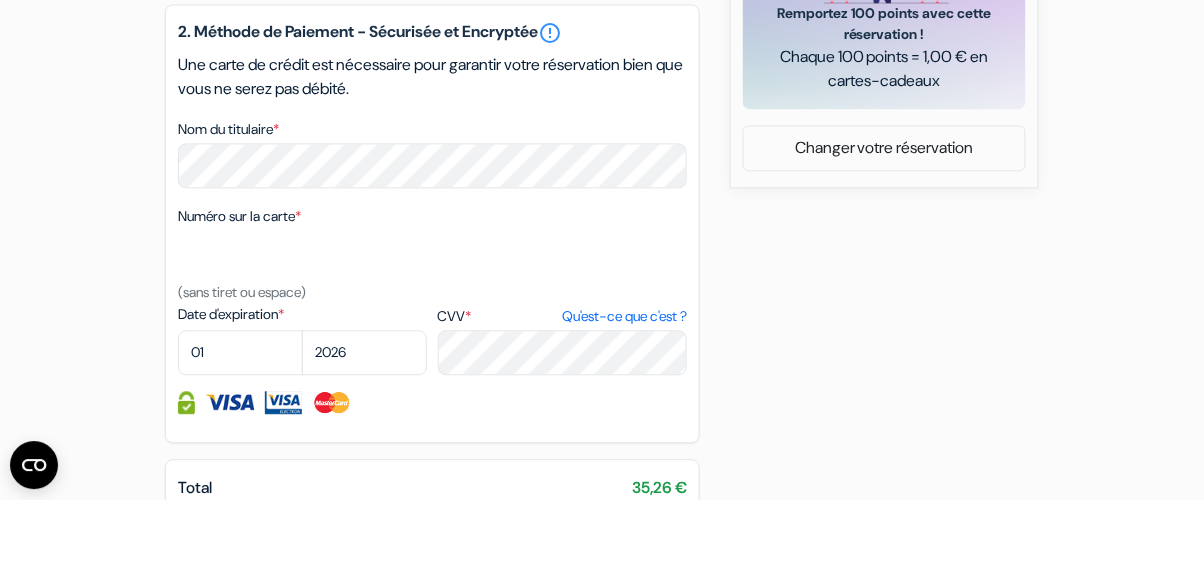 type on "695726733" 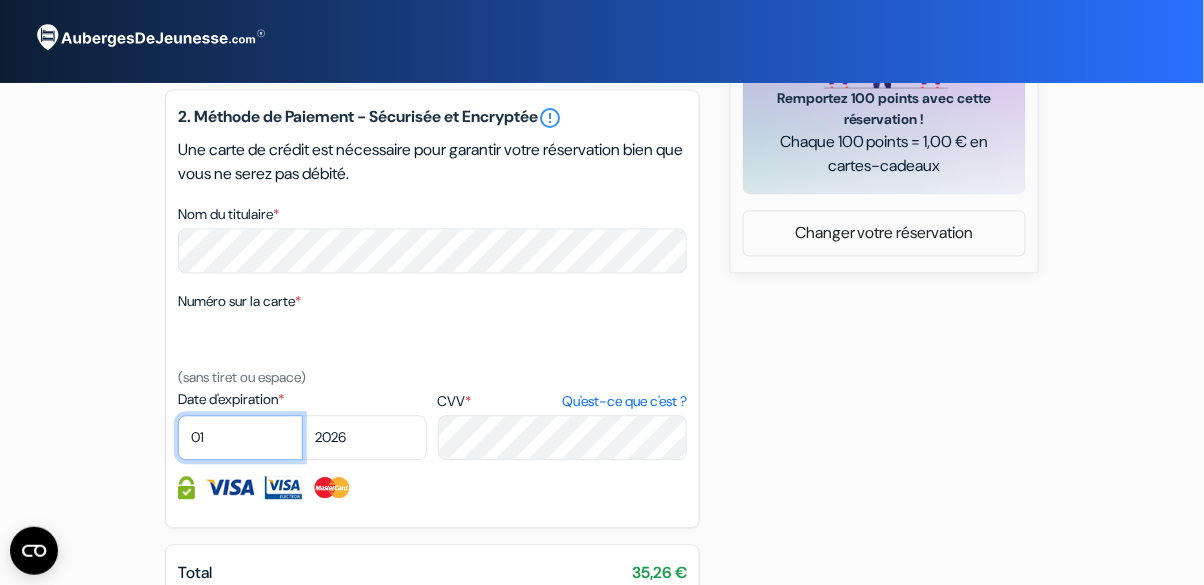 select on "11" 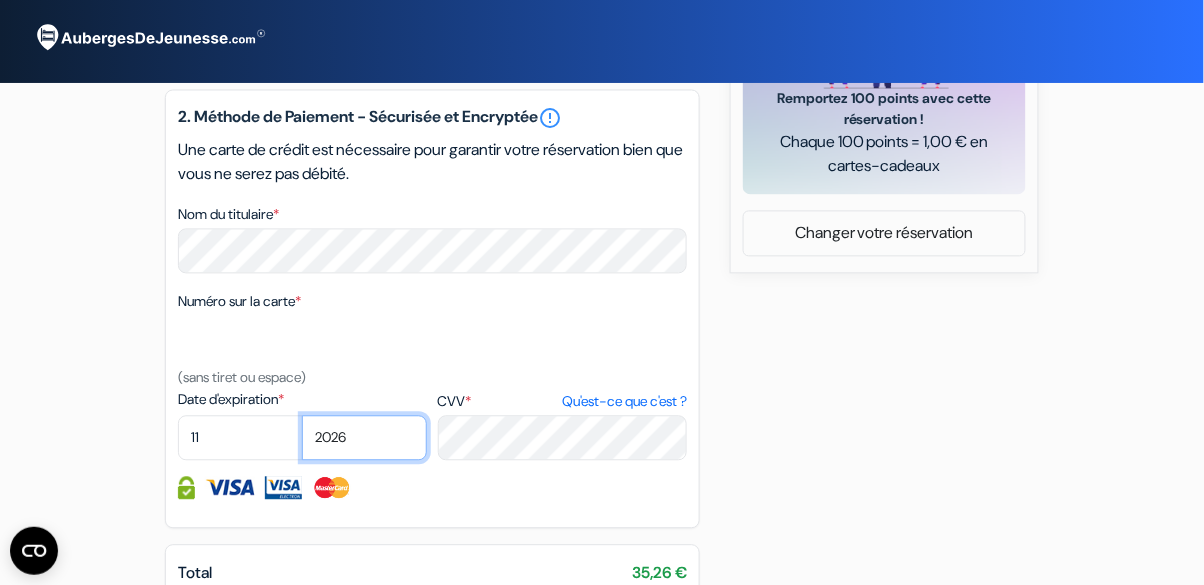select on "2029" 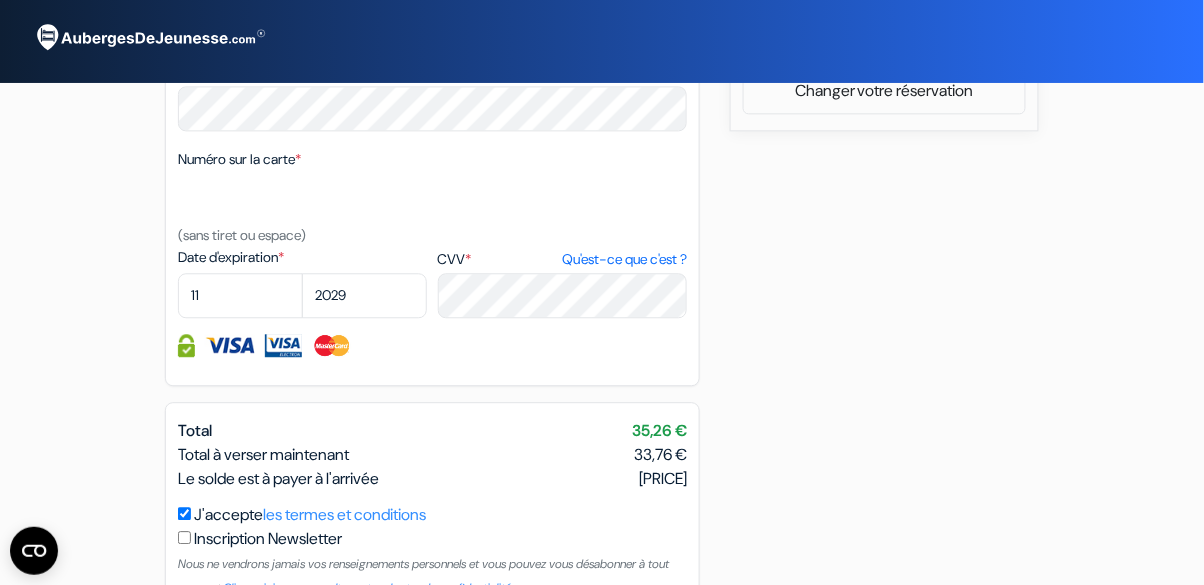 scroll, scrollTop: 958, scrollLeft: 0, axis: vertical 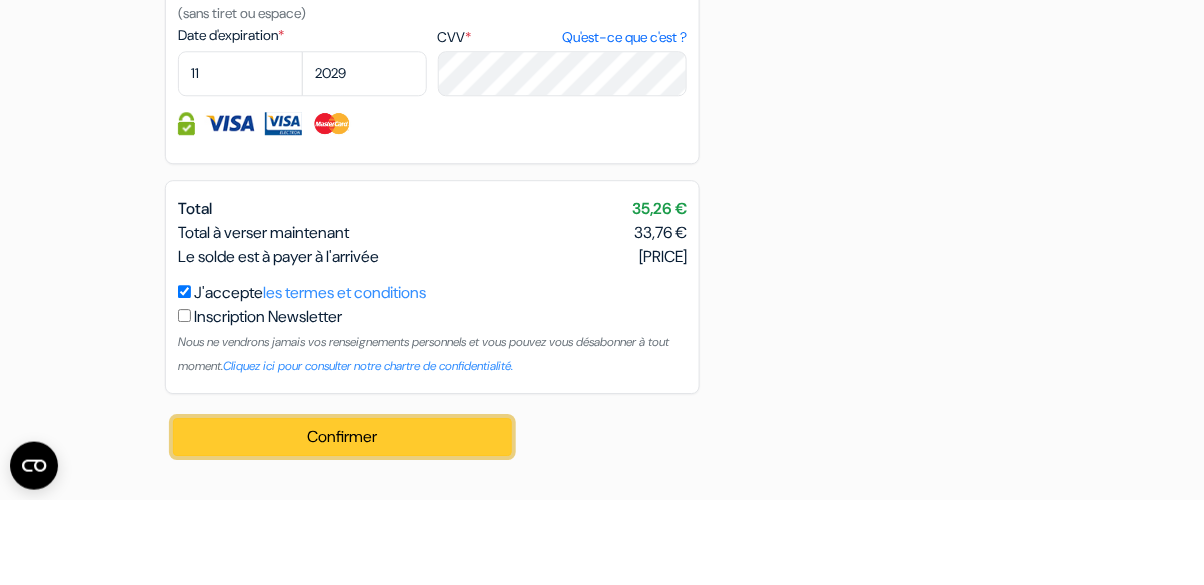 click on "Confirmer
Loading..." at bounding box center [342, 522] 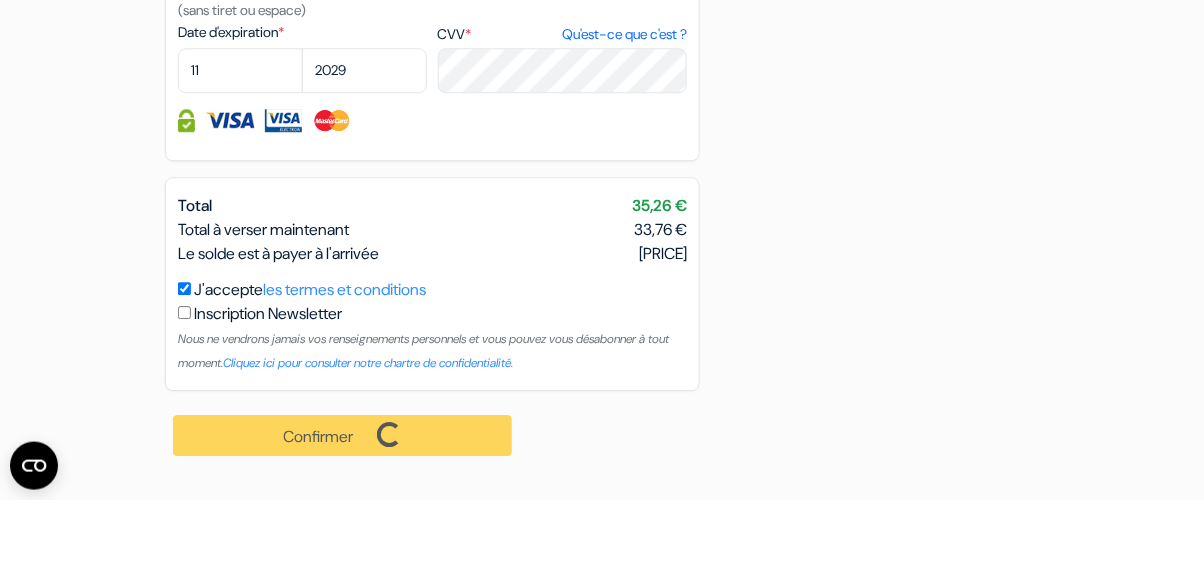 scroll, scrollTop: 1126, scrollLeft: 0, axis: vertical 